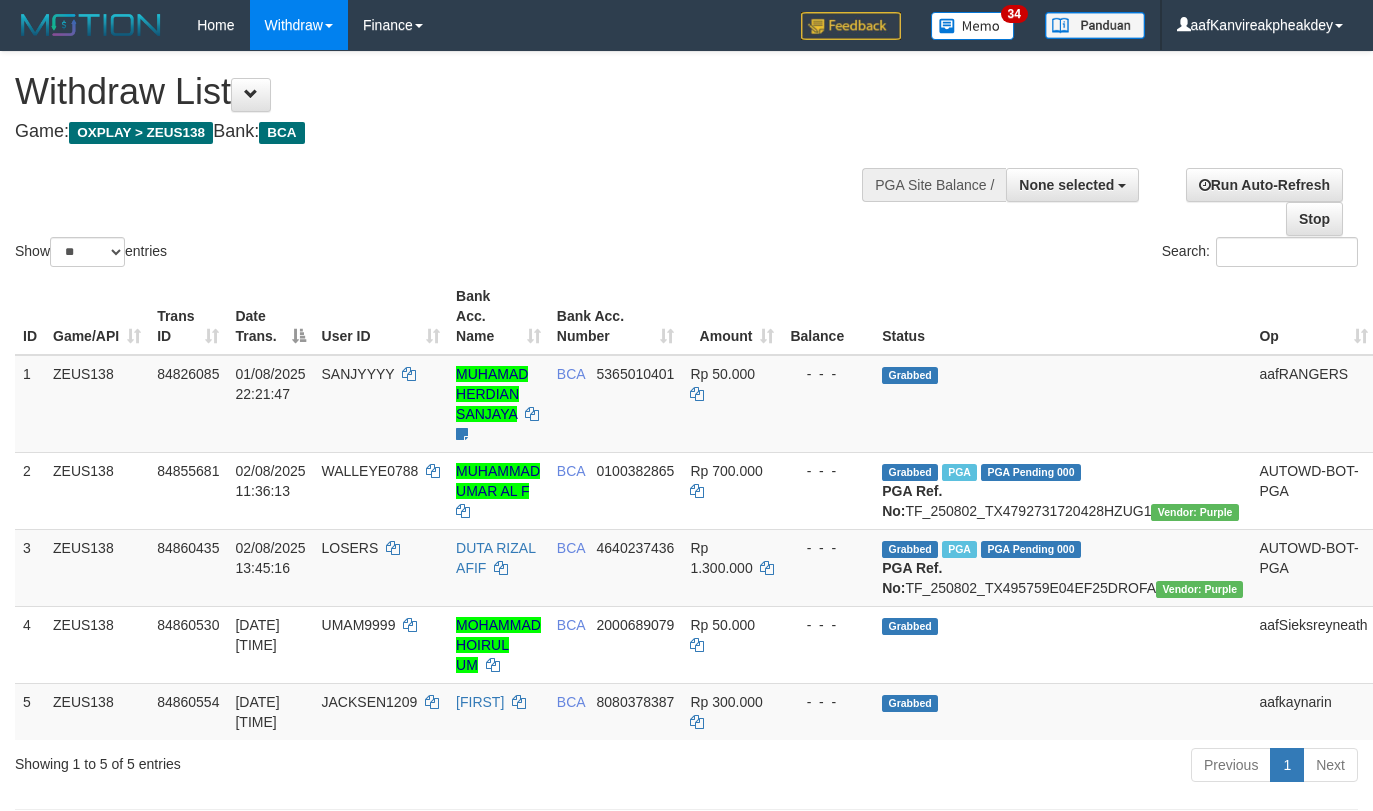select 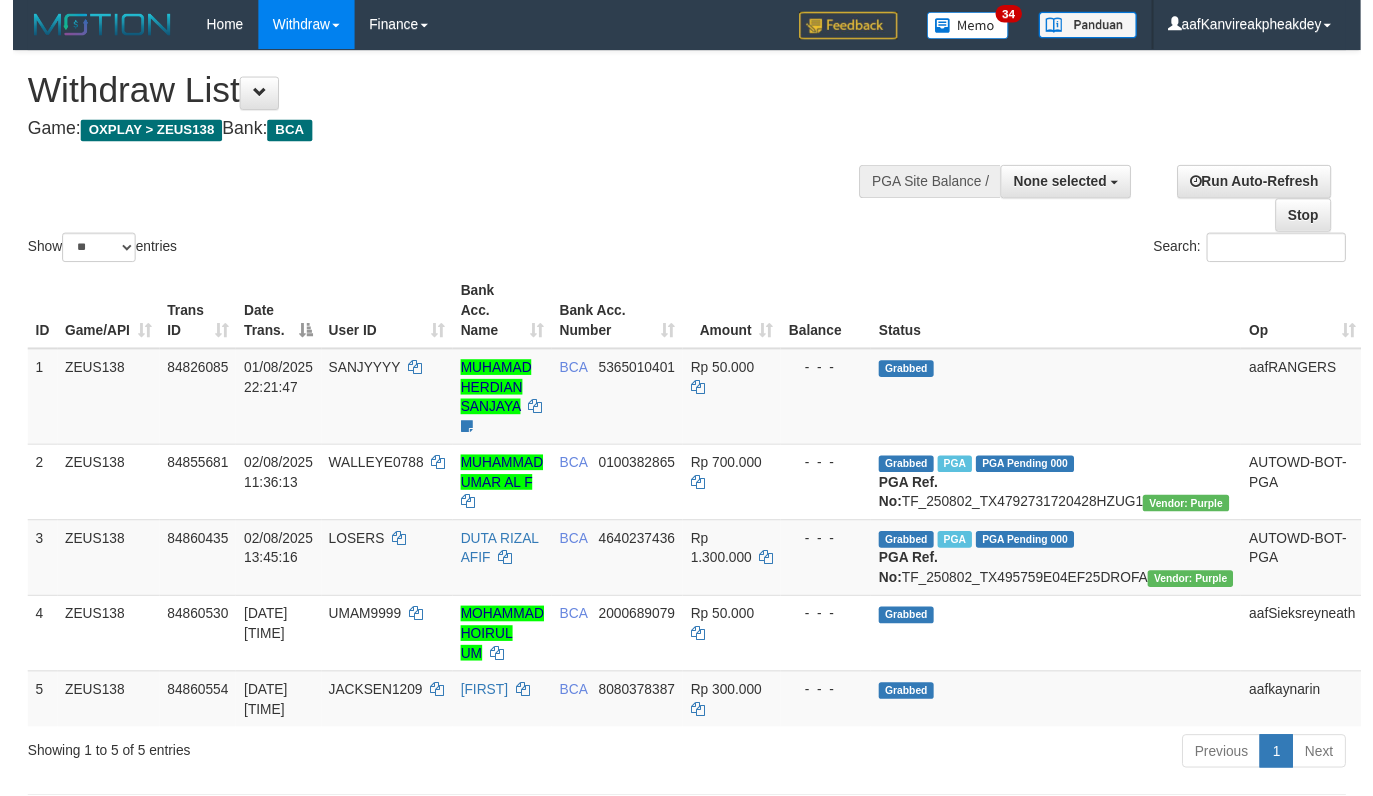 scroll, scrollTop: 0, scrollLeft: 0, axis: both 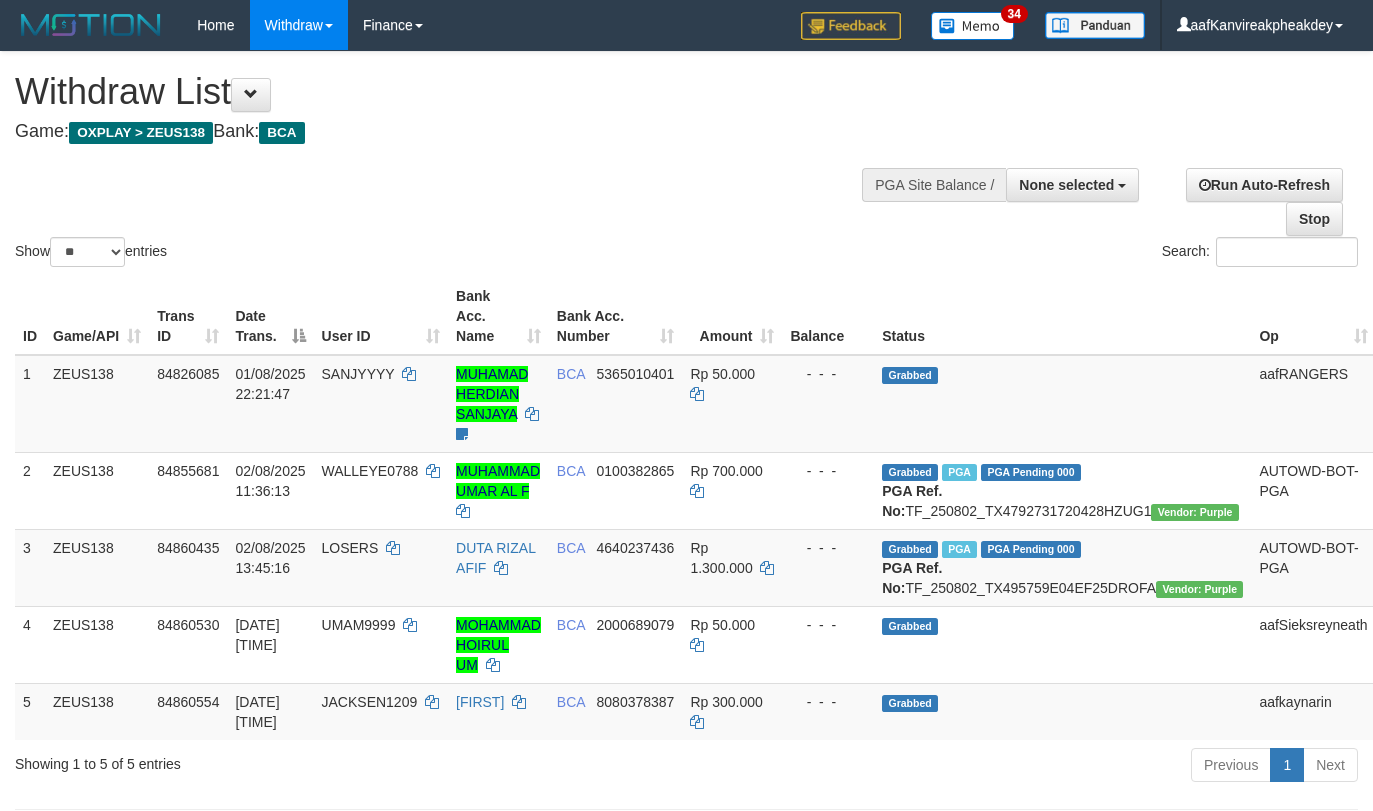 select 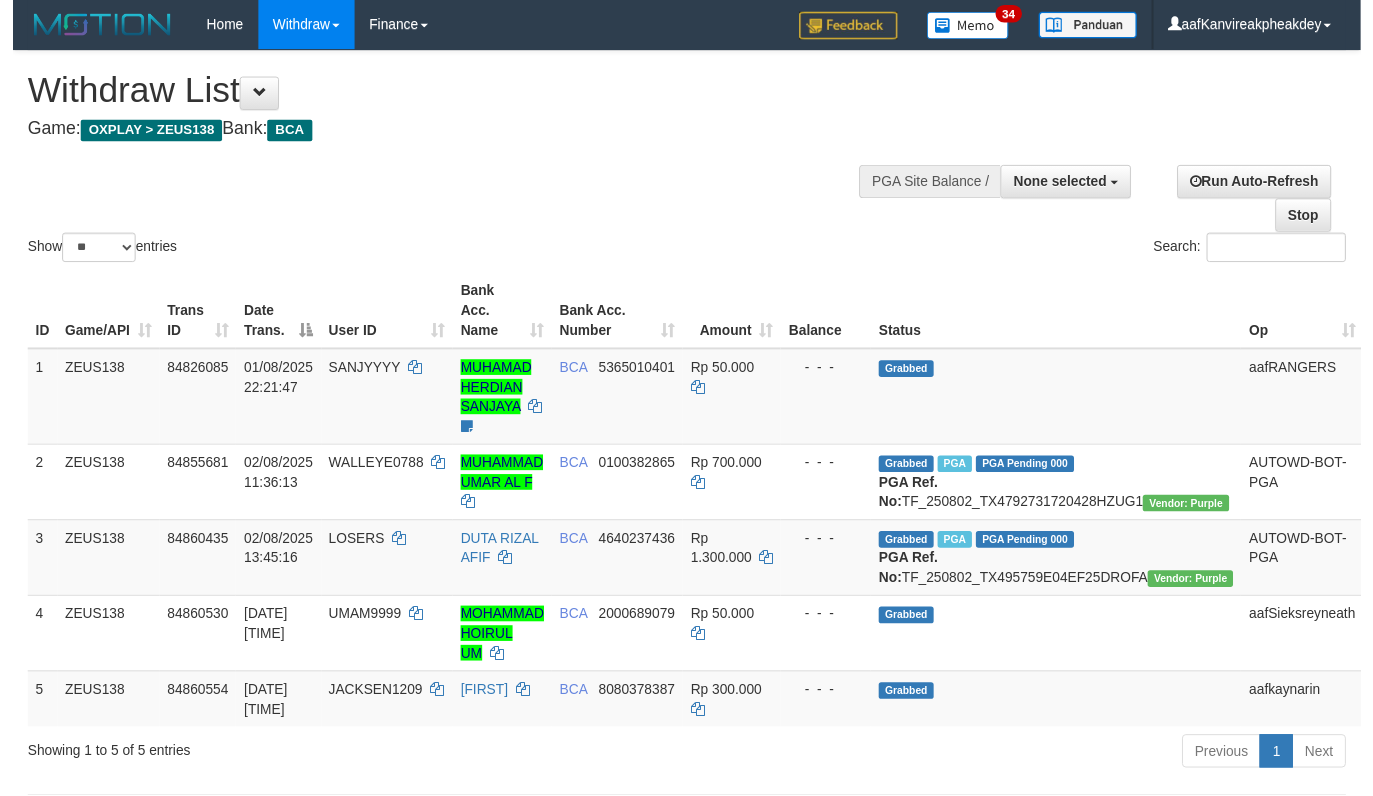scroll, scrollTop: 0, scrollLeft: 0, axis: both 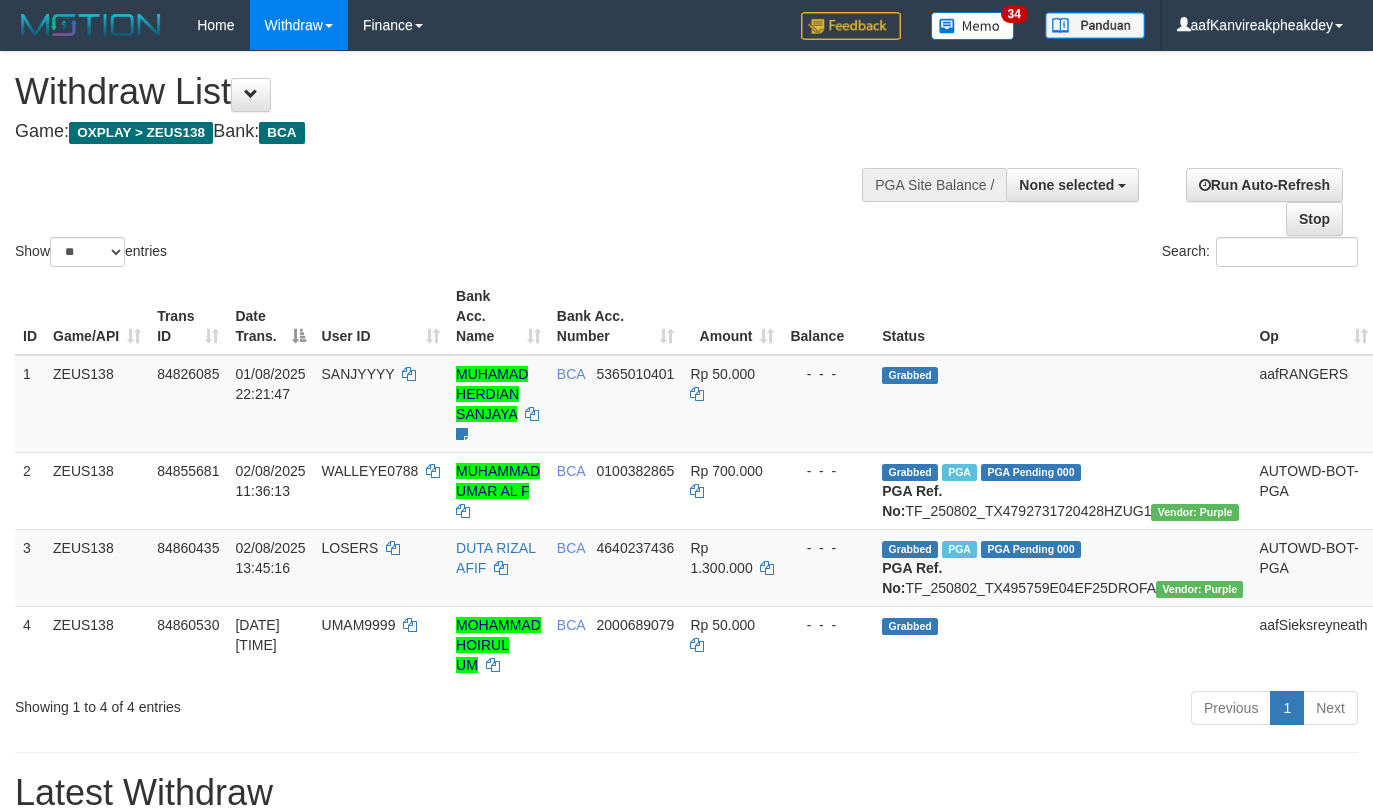 select 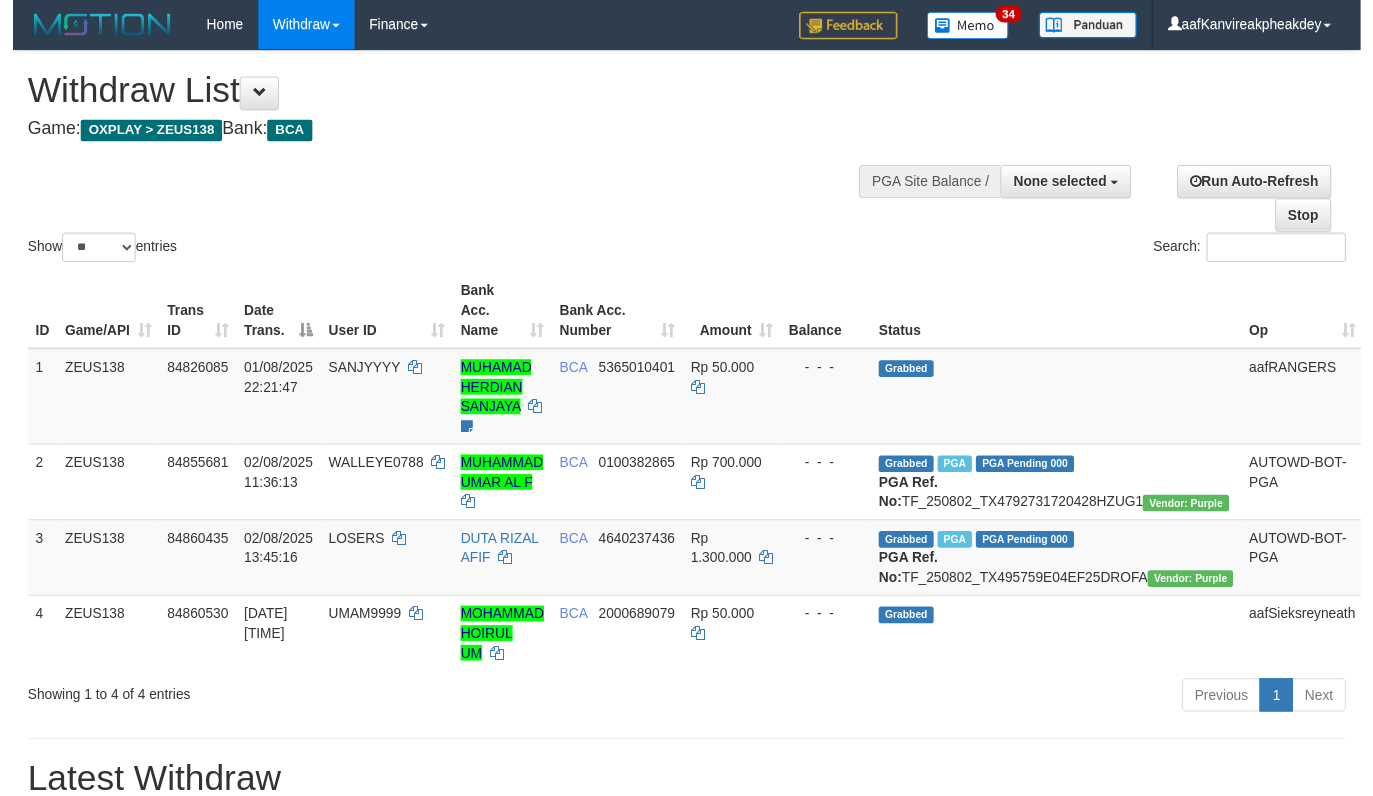 scroll, scrollTop: 0, scrollLeft: 0, axis: both 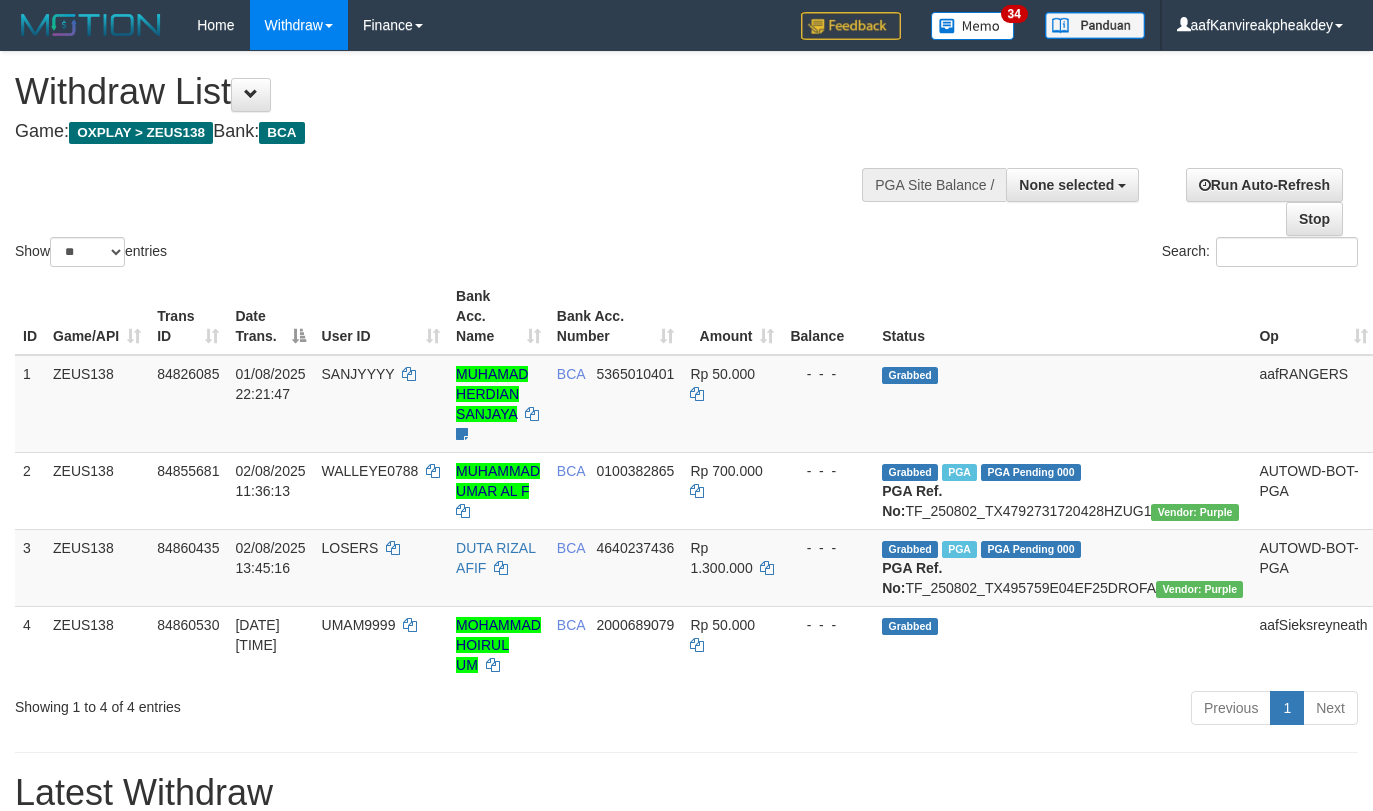 select 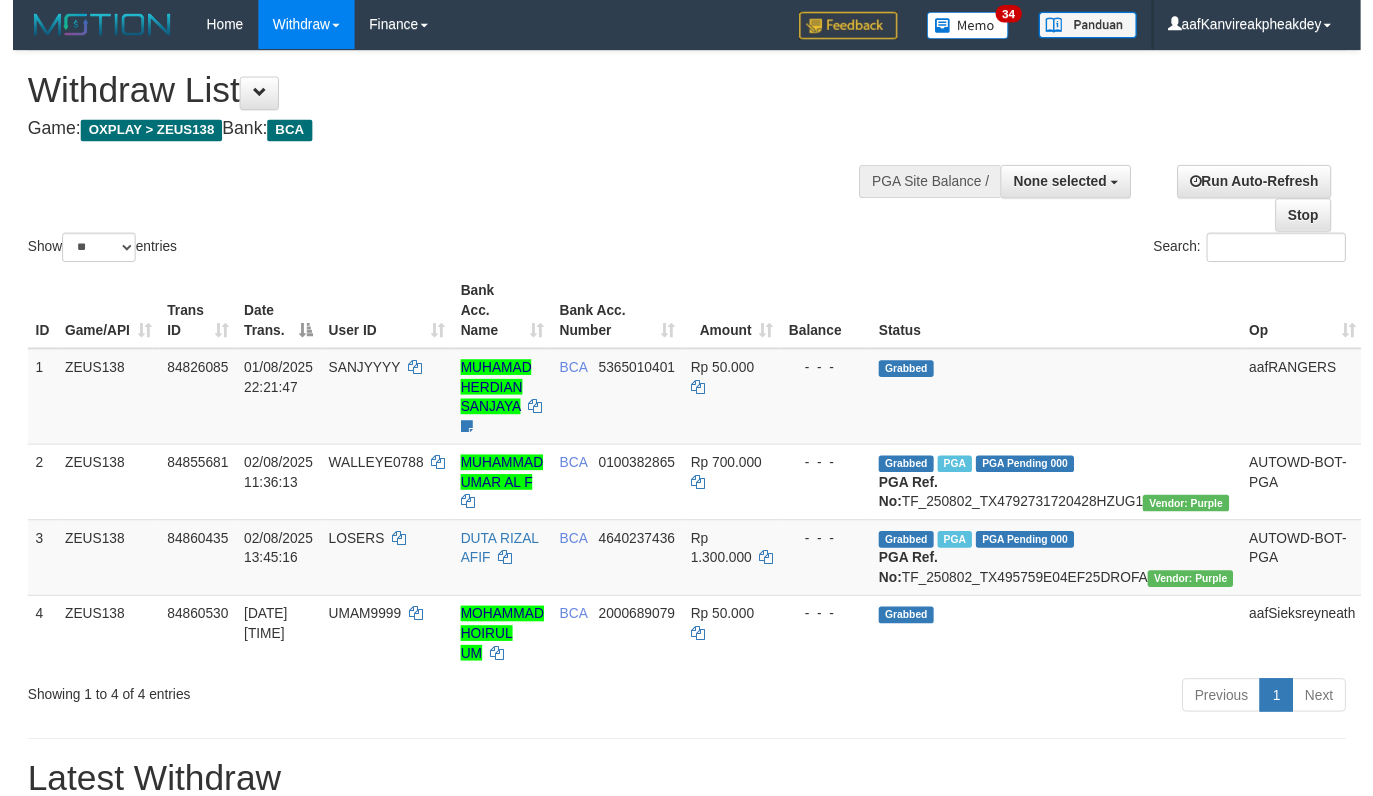 scroll, scrollTop: 0, scrollLeft: 0, axis: both 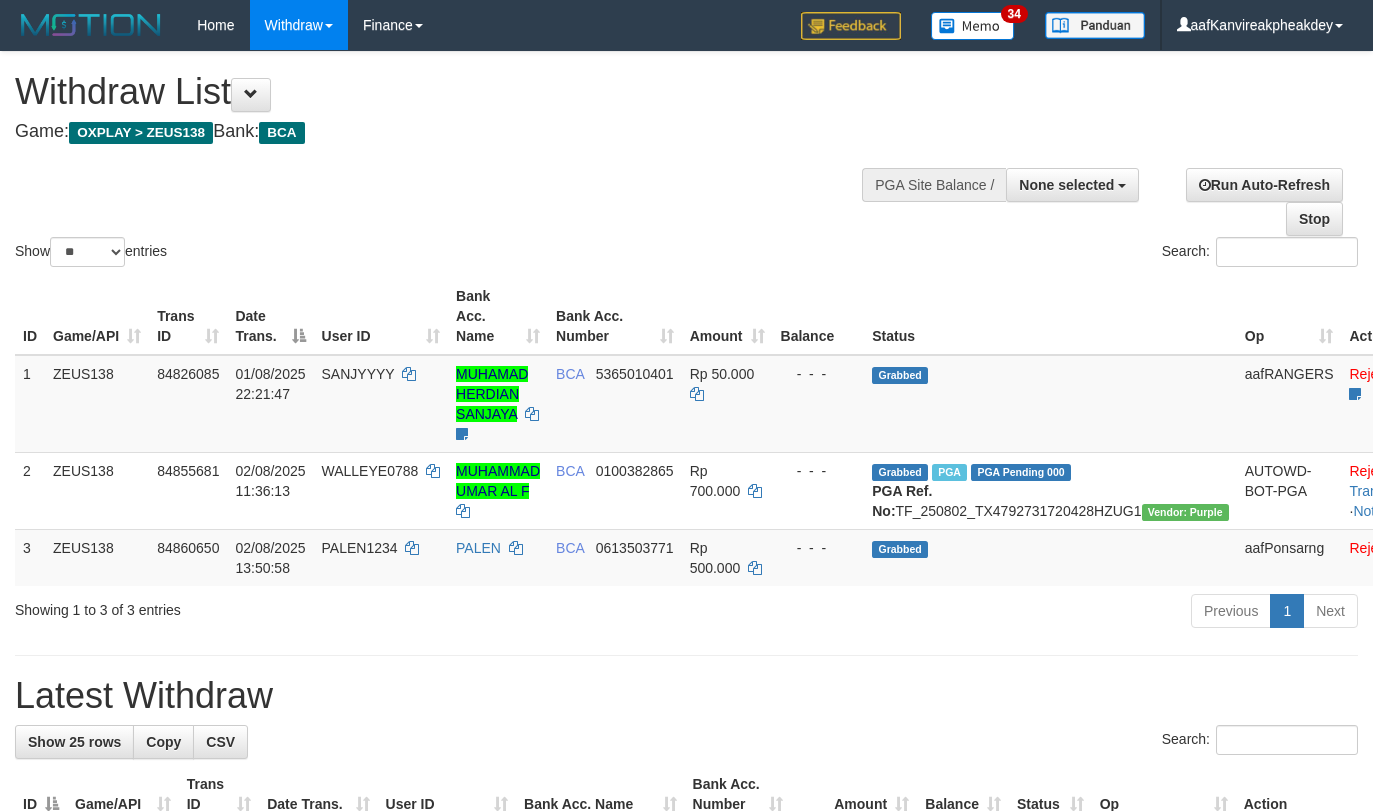 select 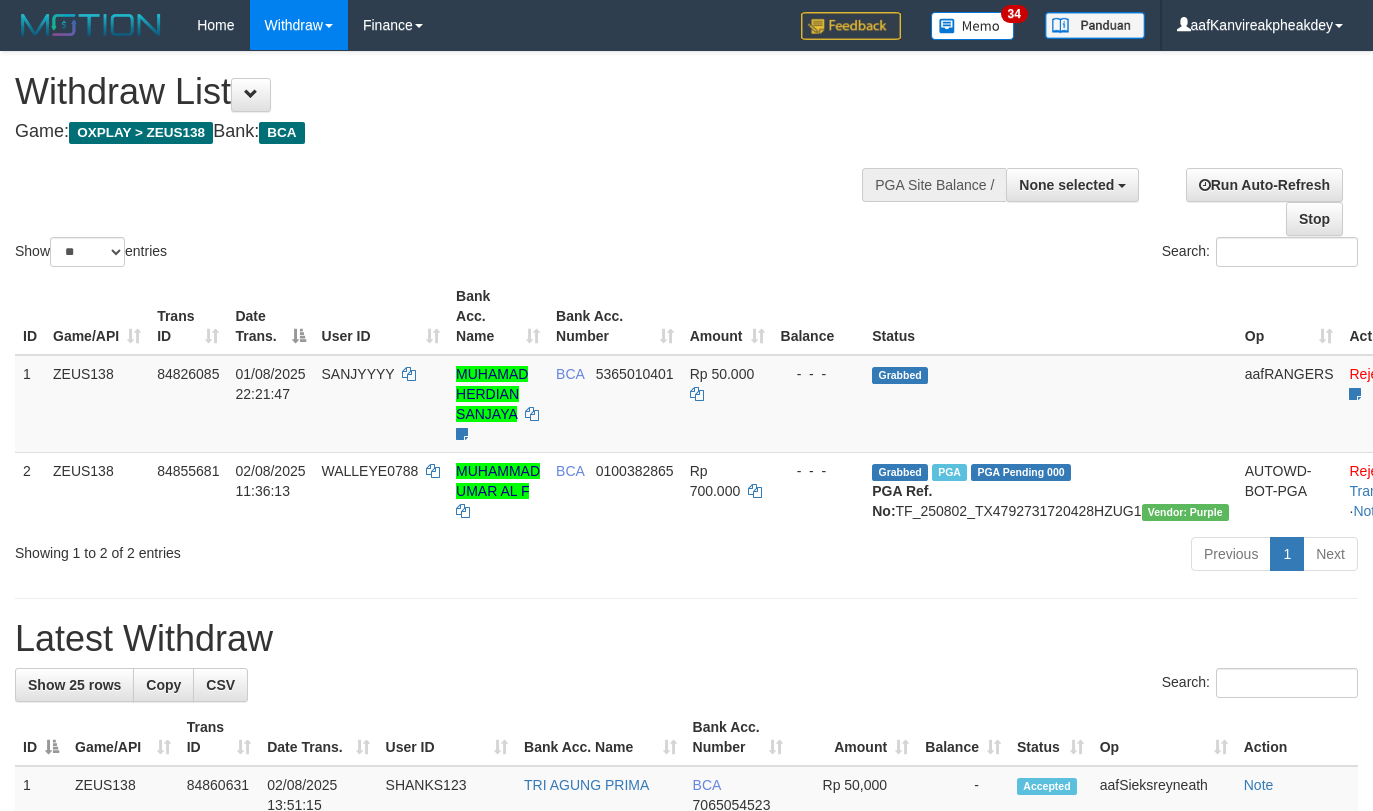 select 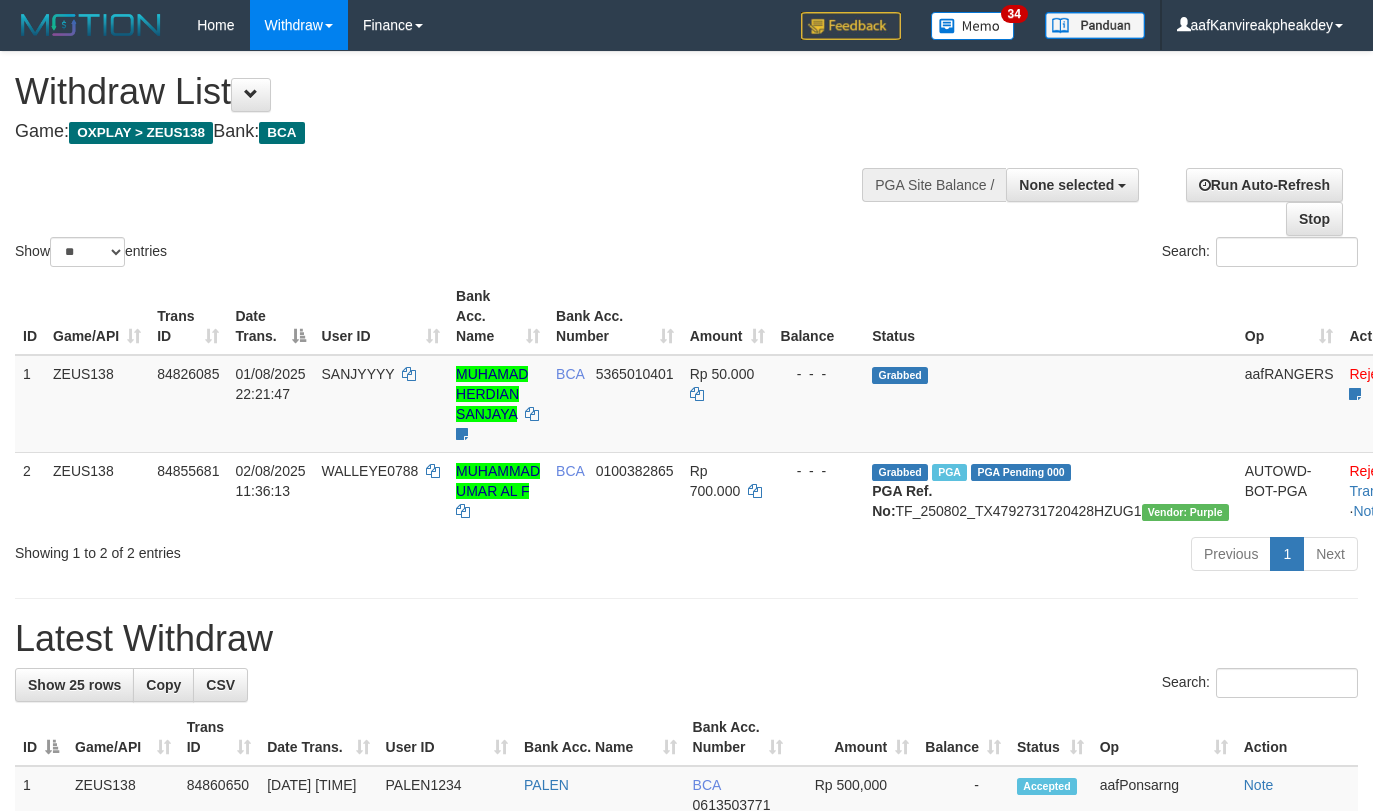select 